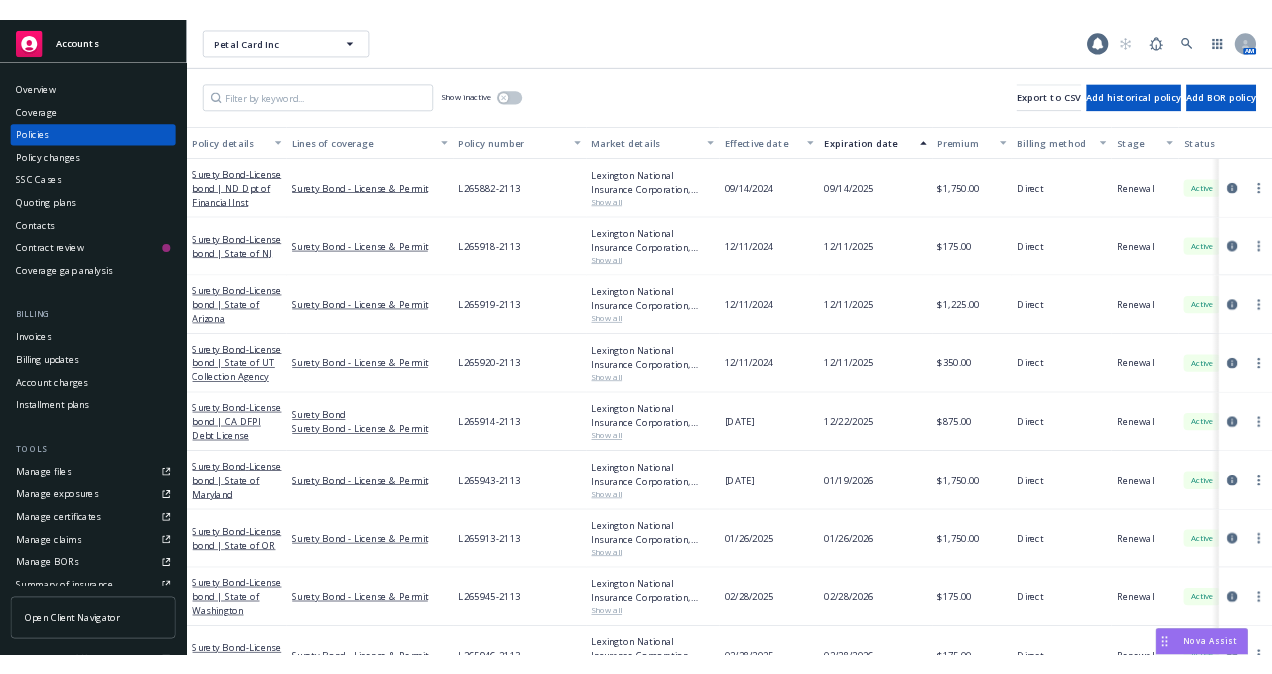 scroll, scrollTop: 0, scrollLeft: 0, axis: both 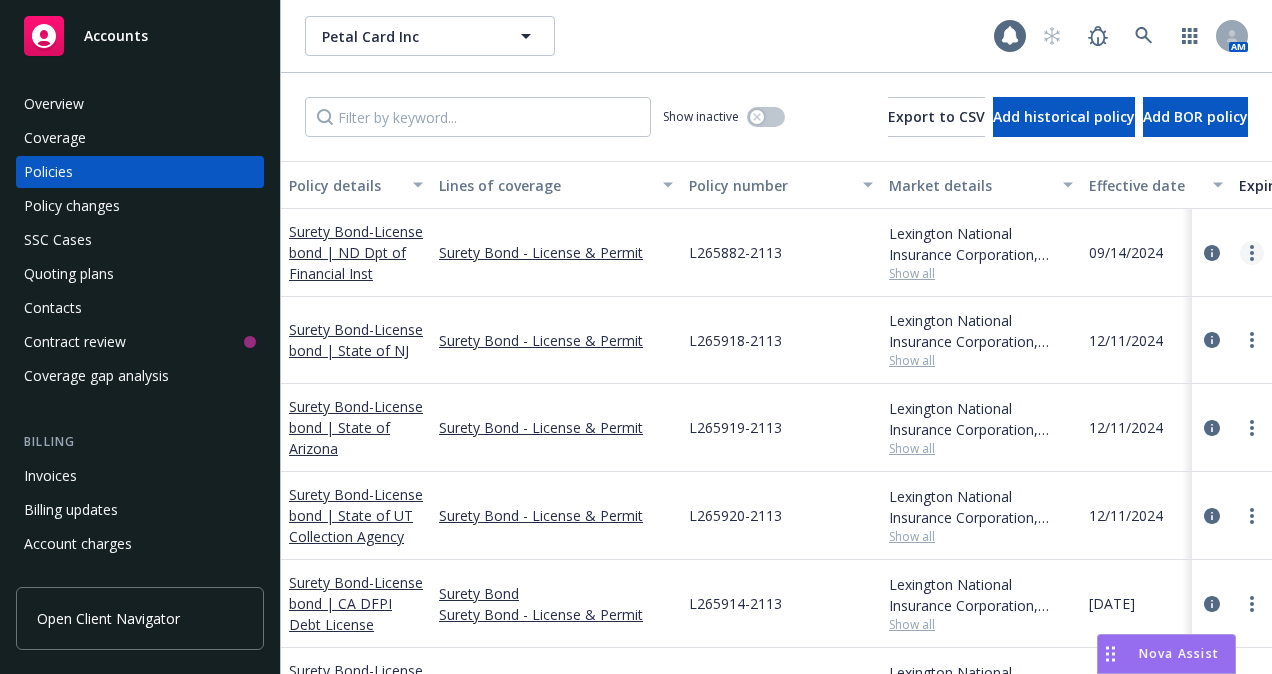click at bounding box center [1252, 253] 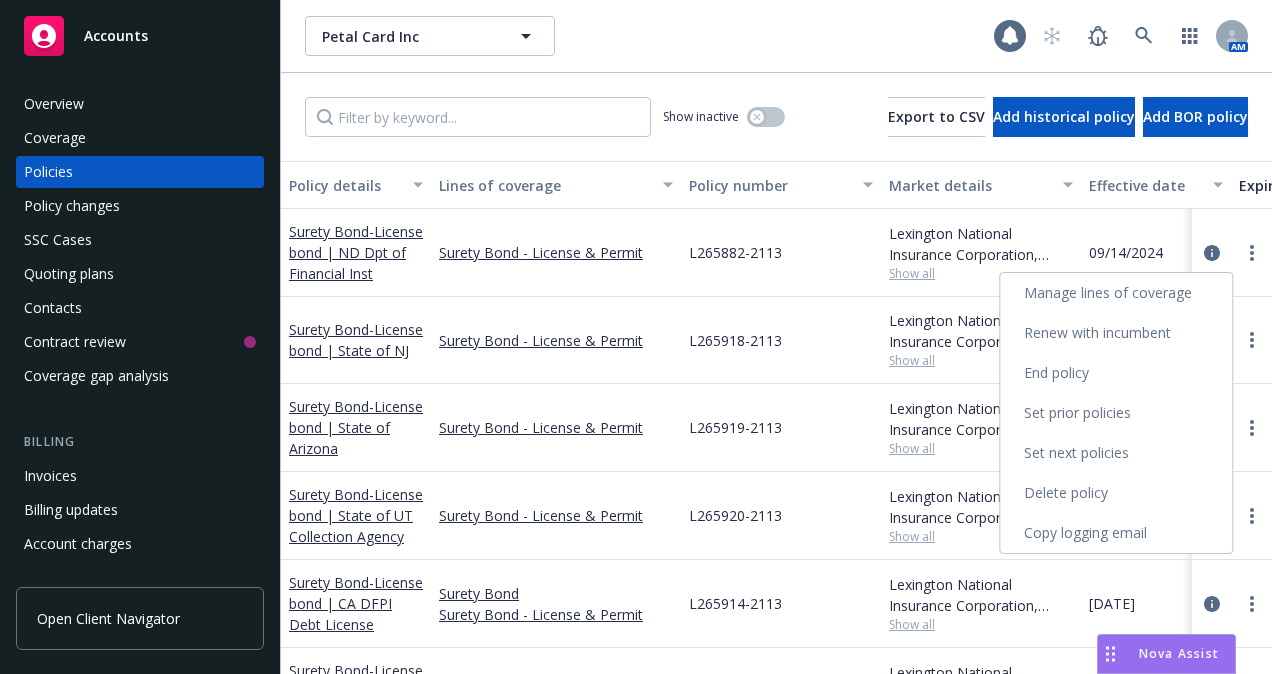 click on "End policy" at bounding box center [1116, 373] 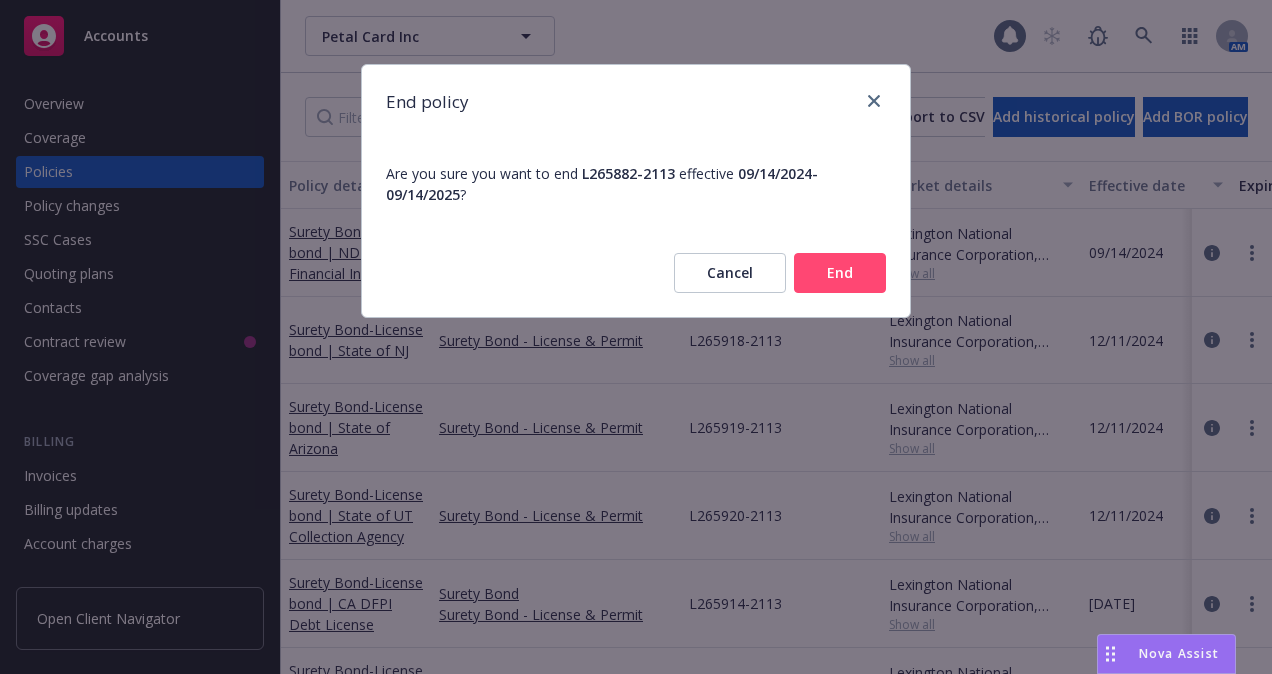 click on "End" at bounding box center (840, 273) 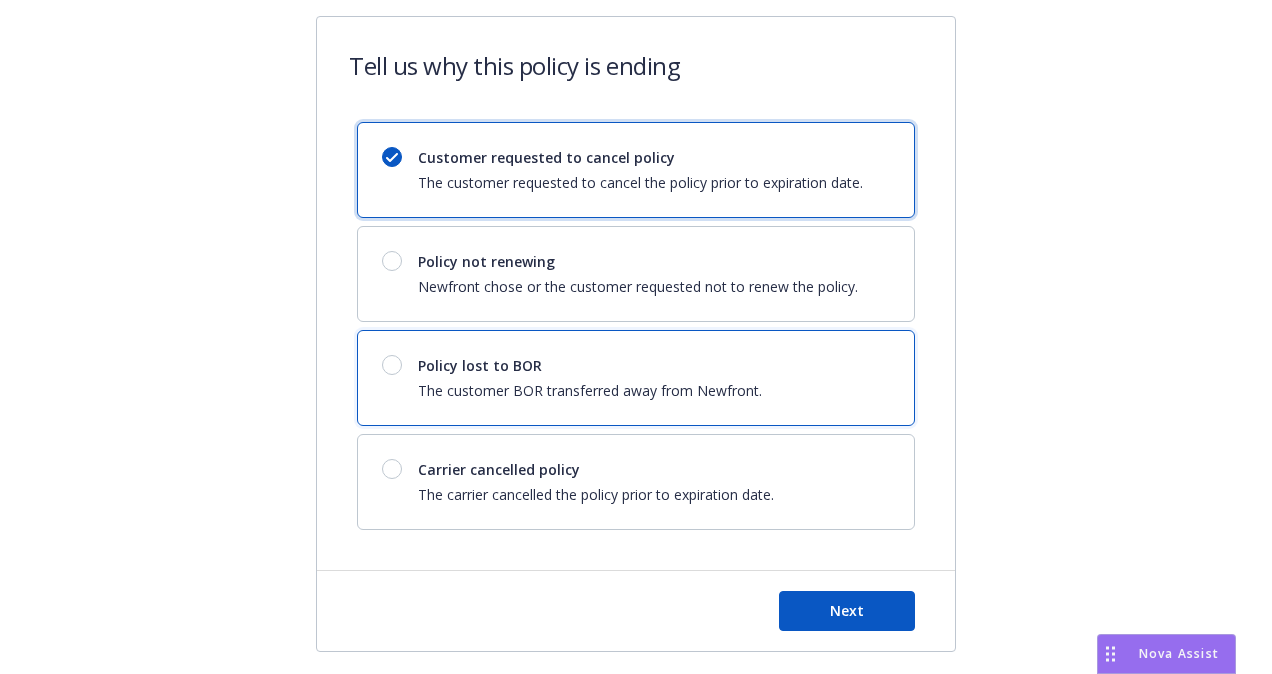 click at bounding box center [392, 365] 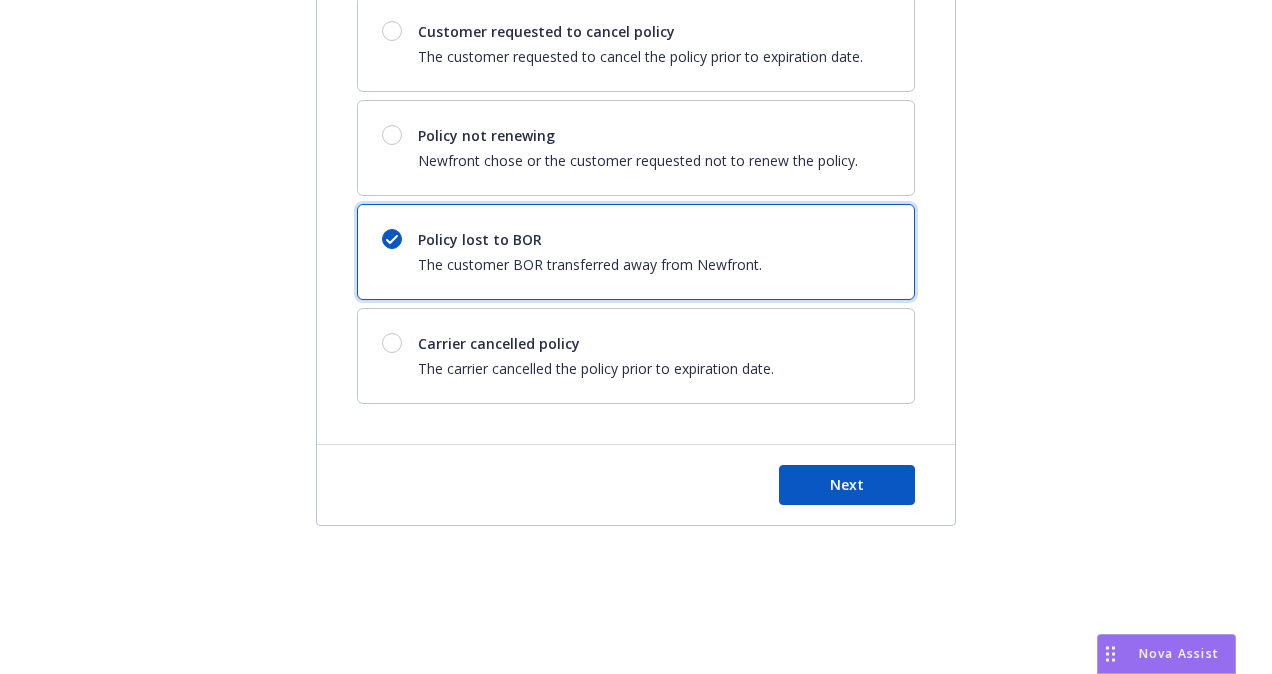 scroll, scrollTop: 128, scrollLeft: 0, axis: vertical 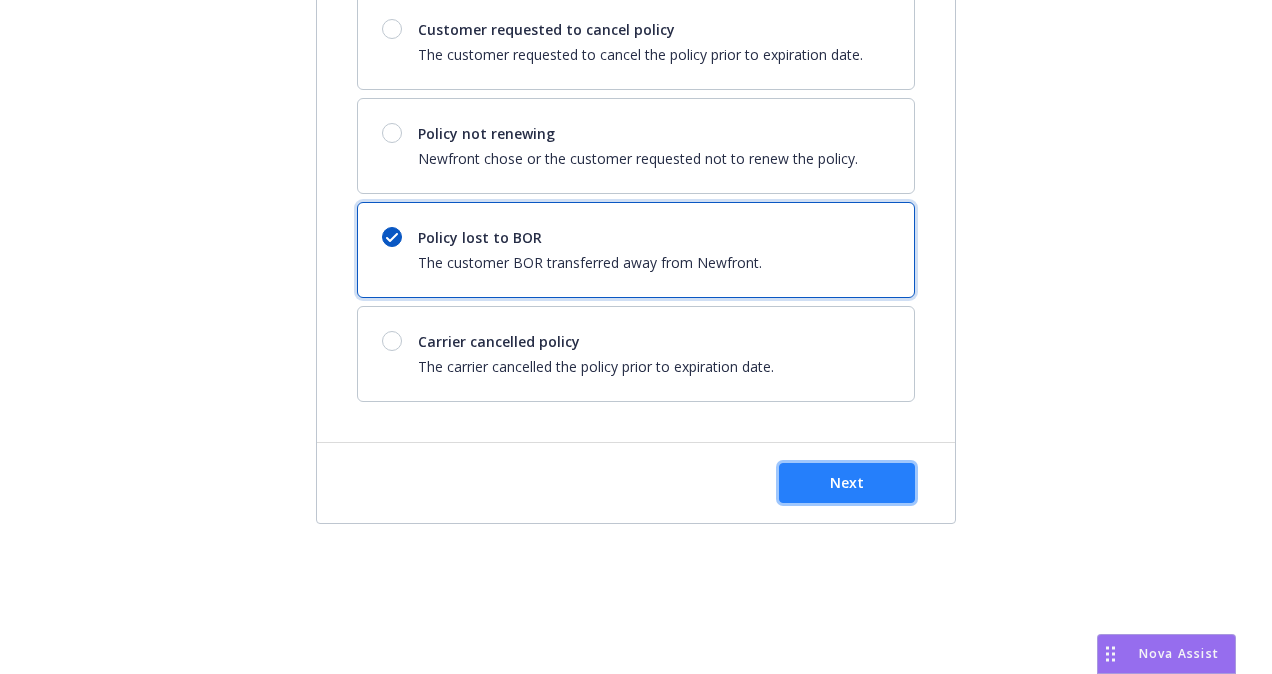 click on "Next" at bounding box center [847, 482] 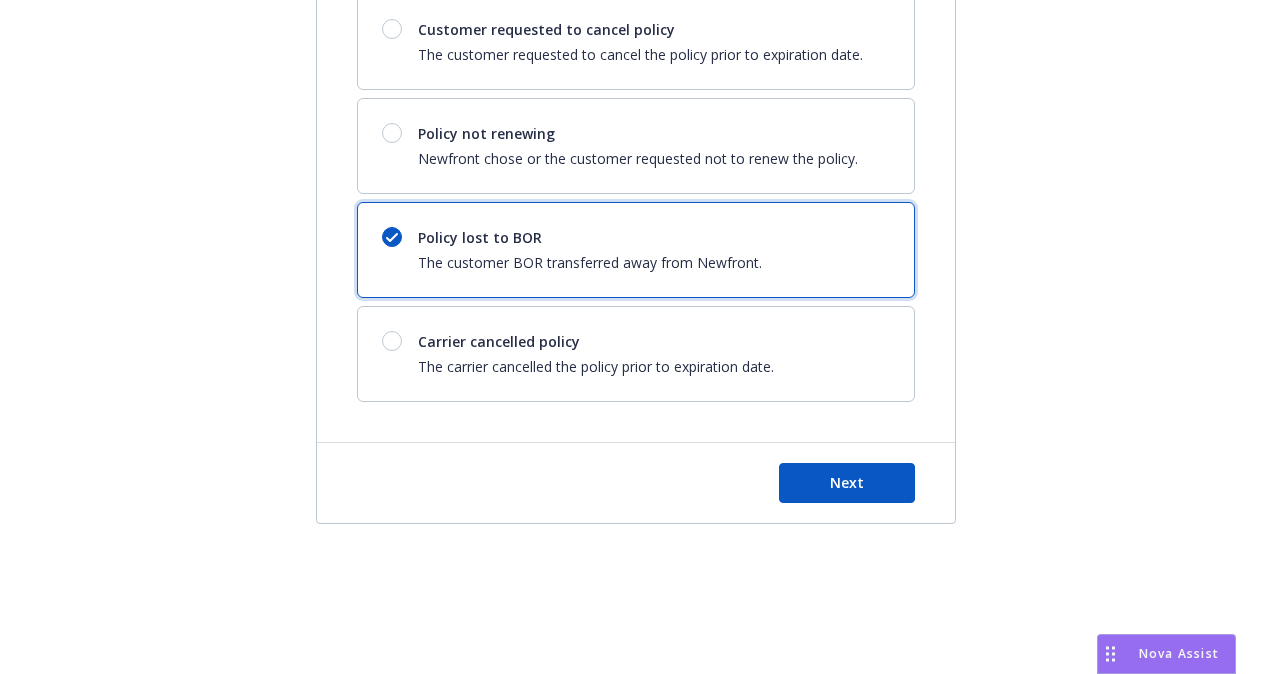 scroll, scrollTop: 0, scrollLeft: 0, axis: both 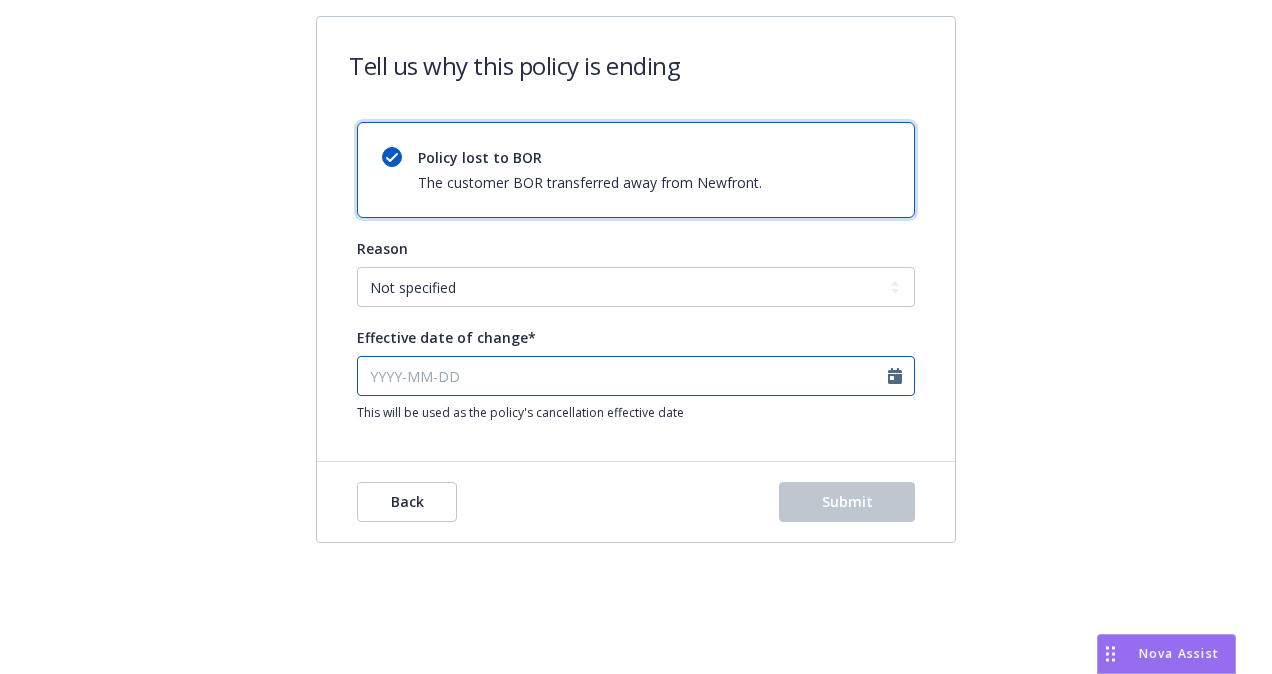 select on "August" 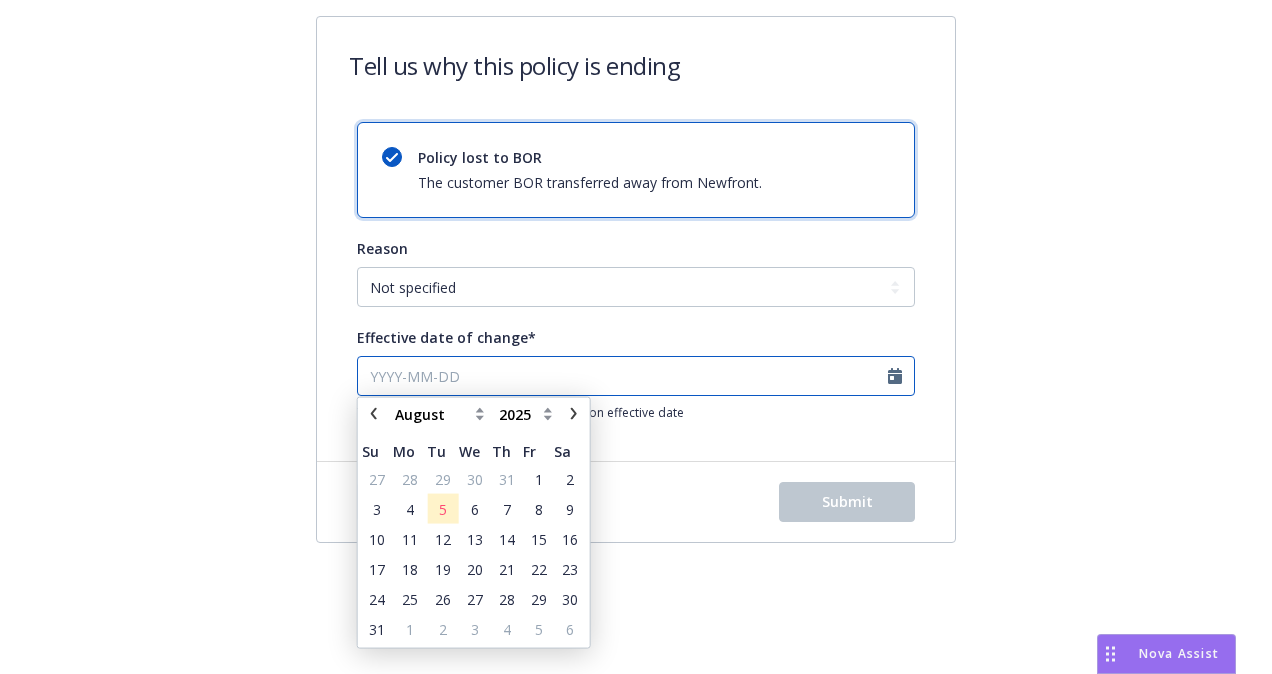 click on "Effective date of change*" at bounding box center (636, 376) 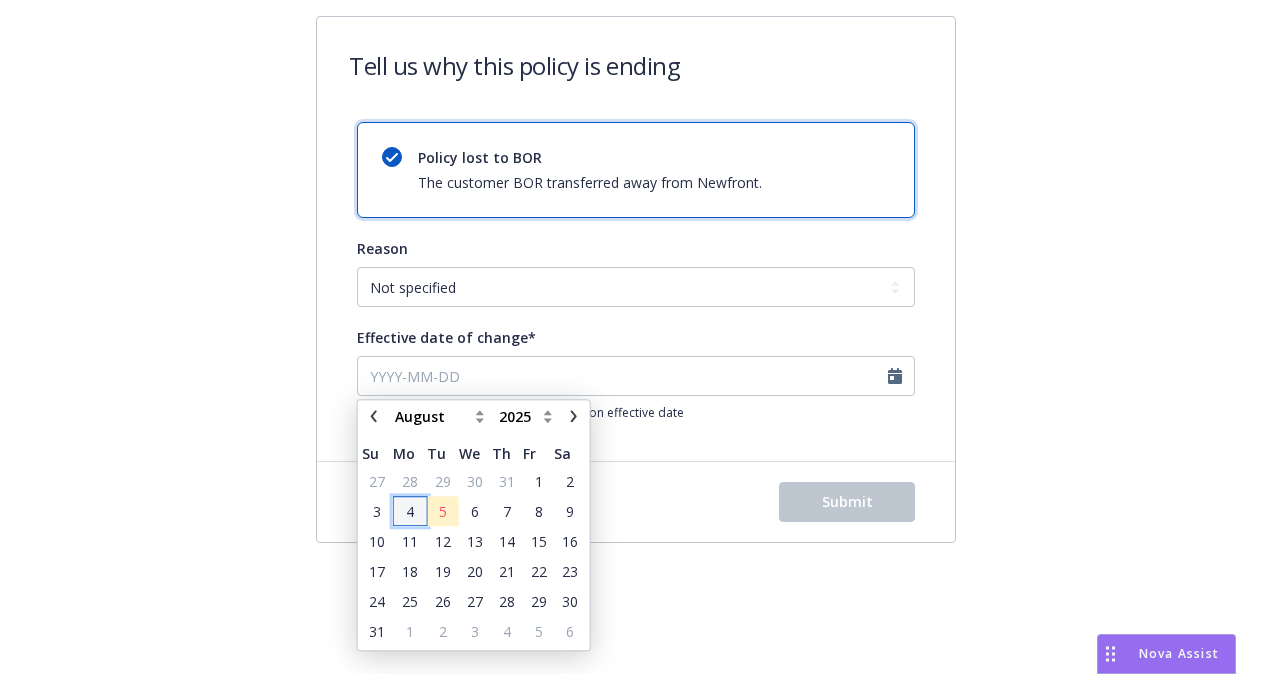 click on "4" at bounding box center [410, 511] 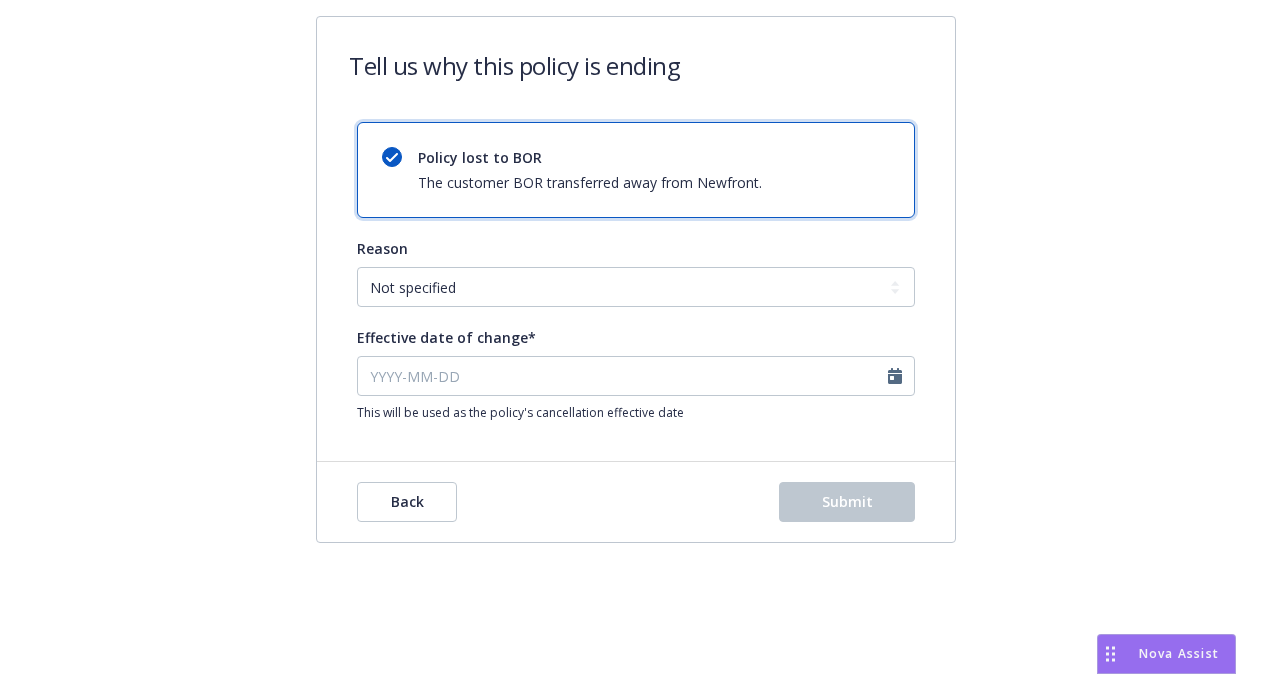 type on "[DATE]" 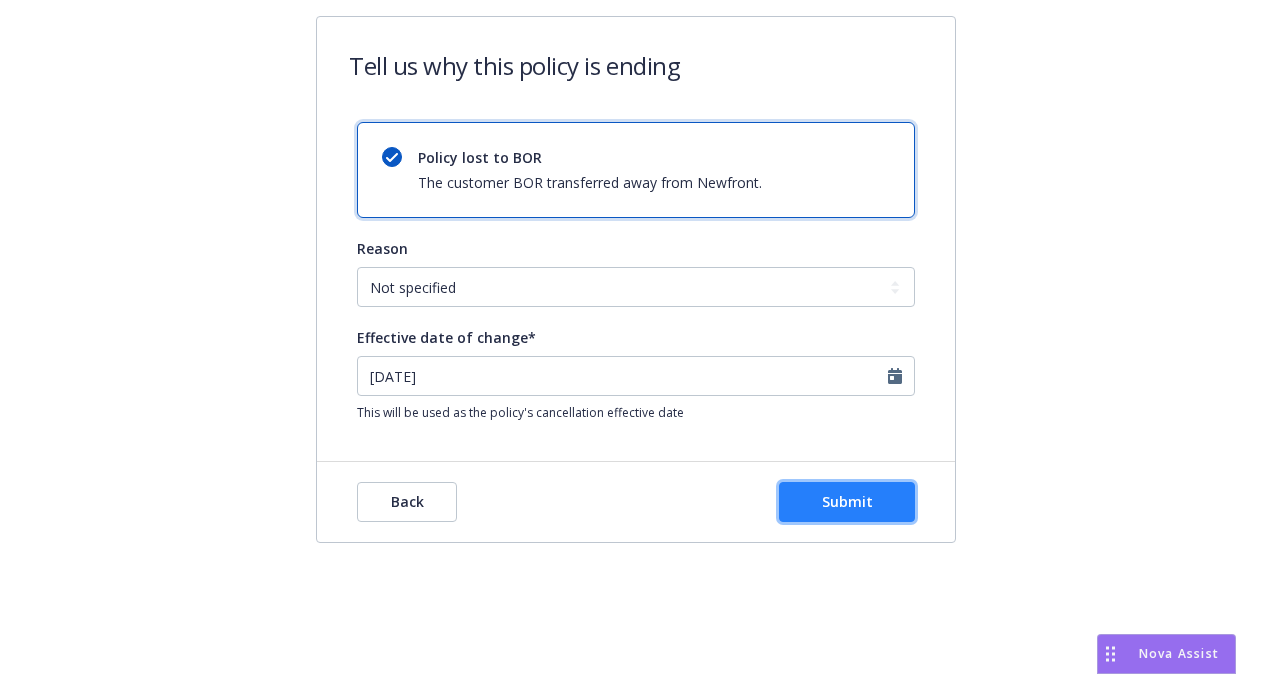click on "Submit" at bounding box center (847, 501) 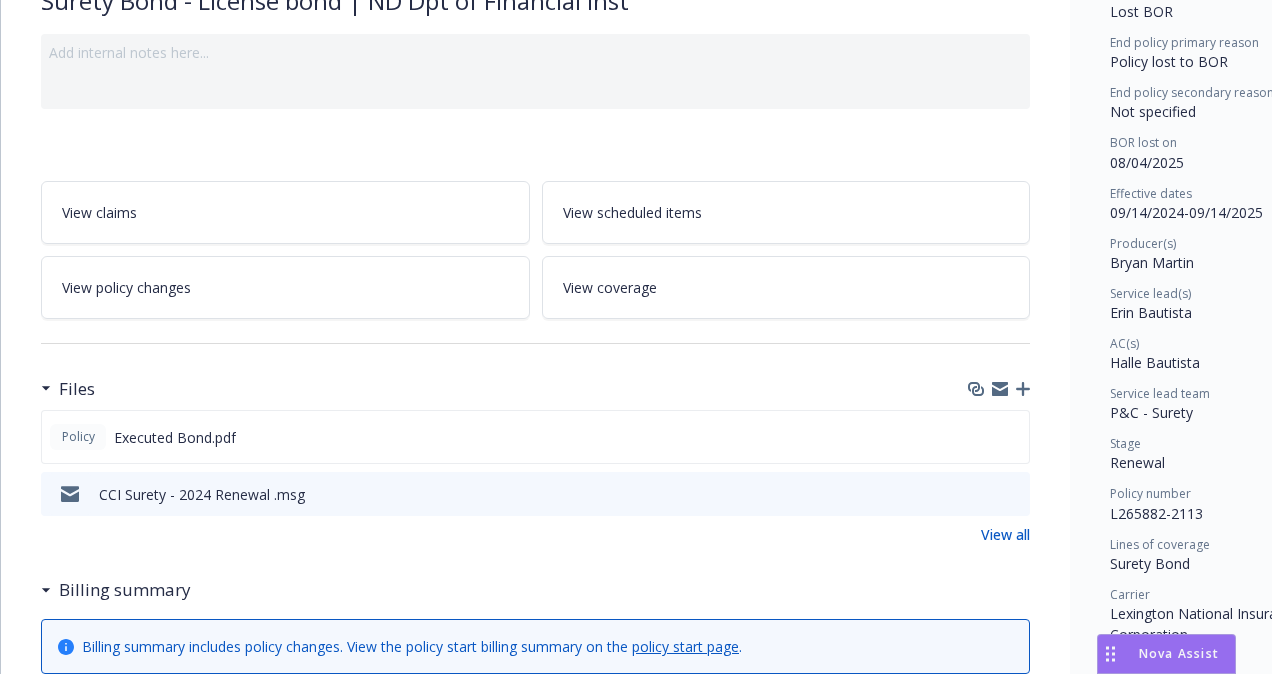 scroll, scrollTop: 0, scrollLeft: 0, axis: both 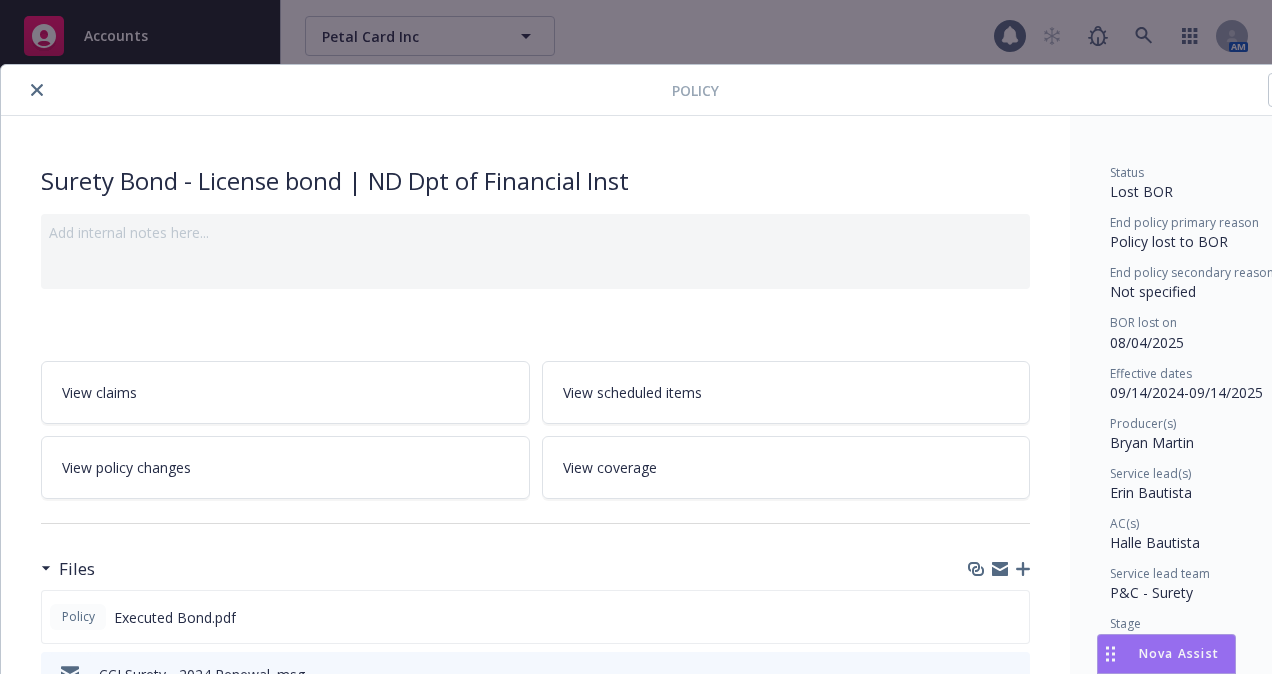 click 